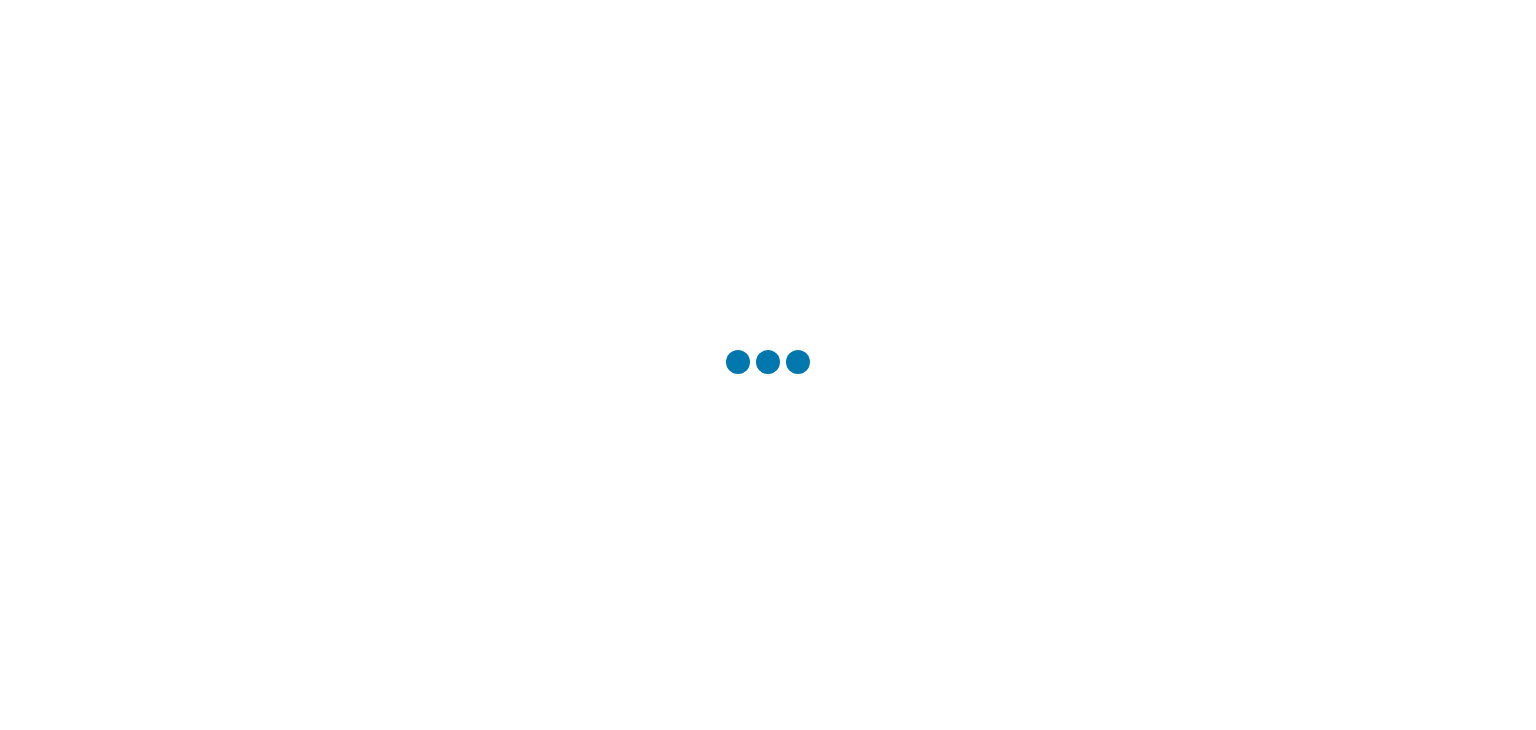 scroll, scrollTop: 0, scrollLeft: 0, axis: both 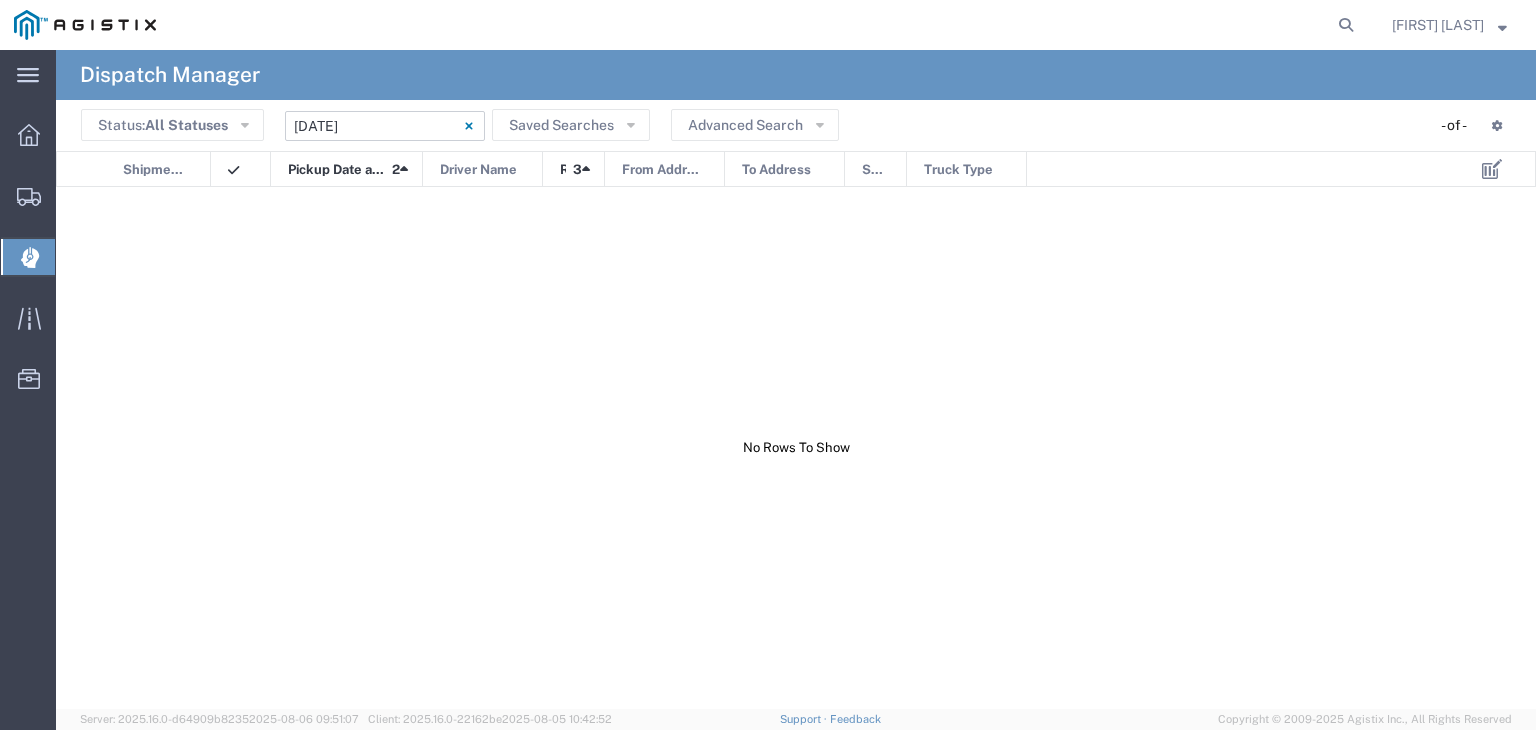click on "[DATE] - [DATE]" 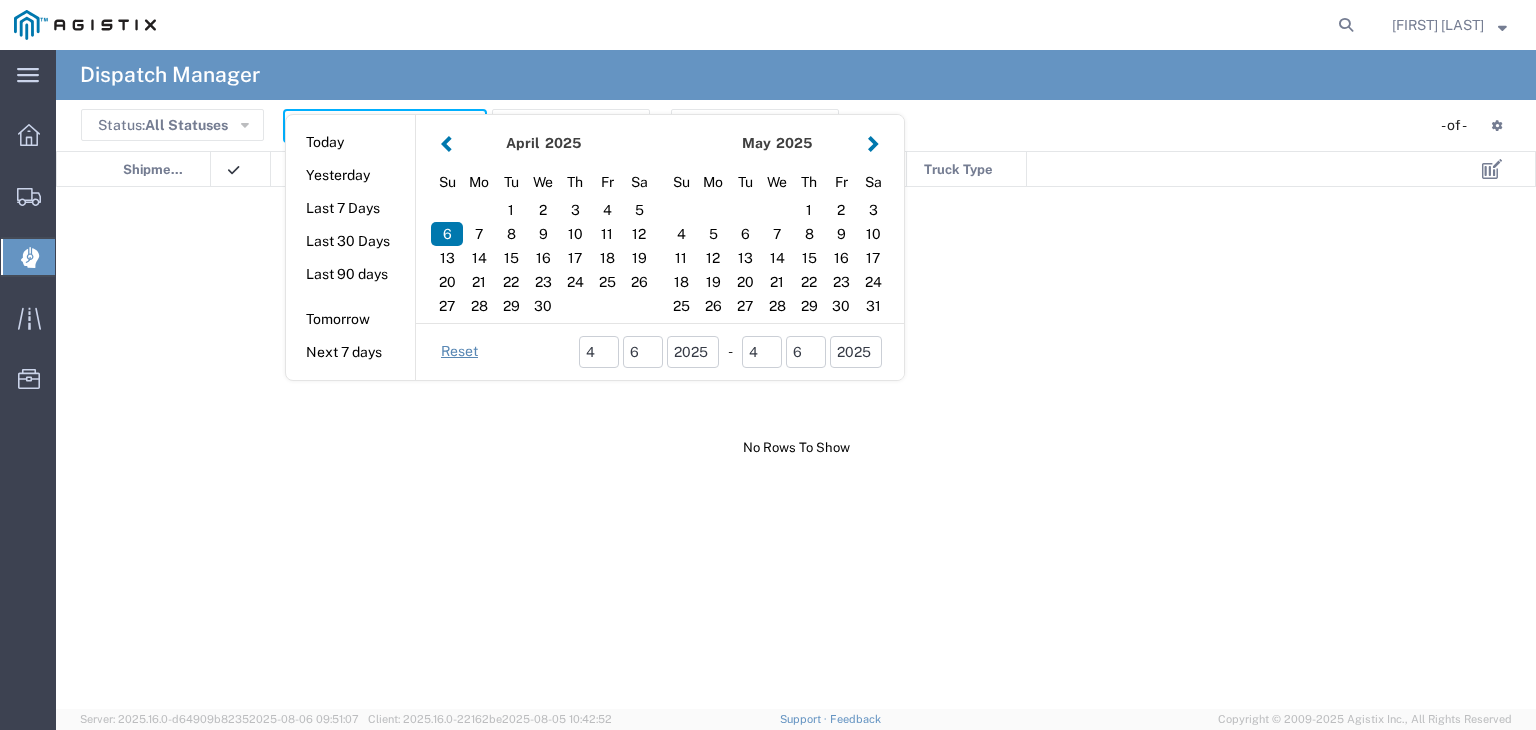 click 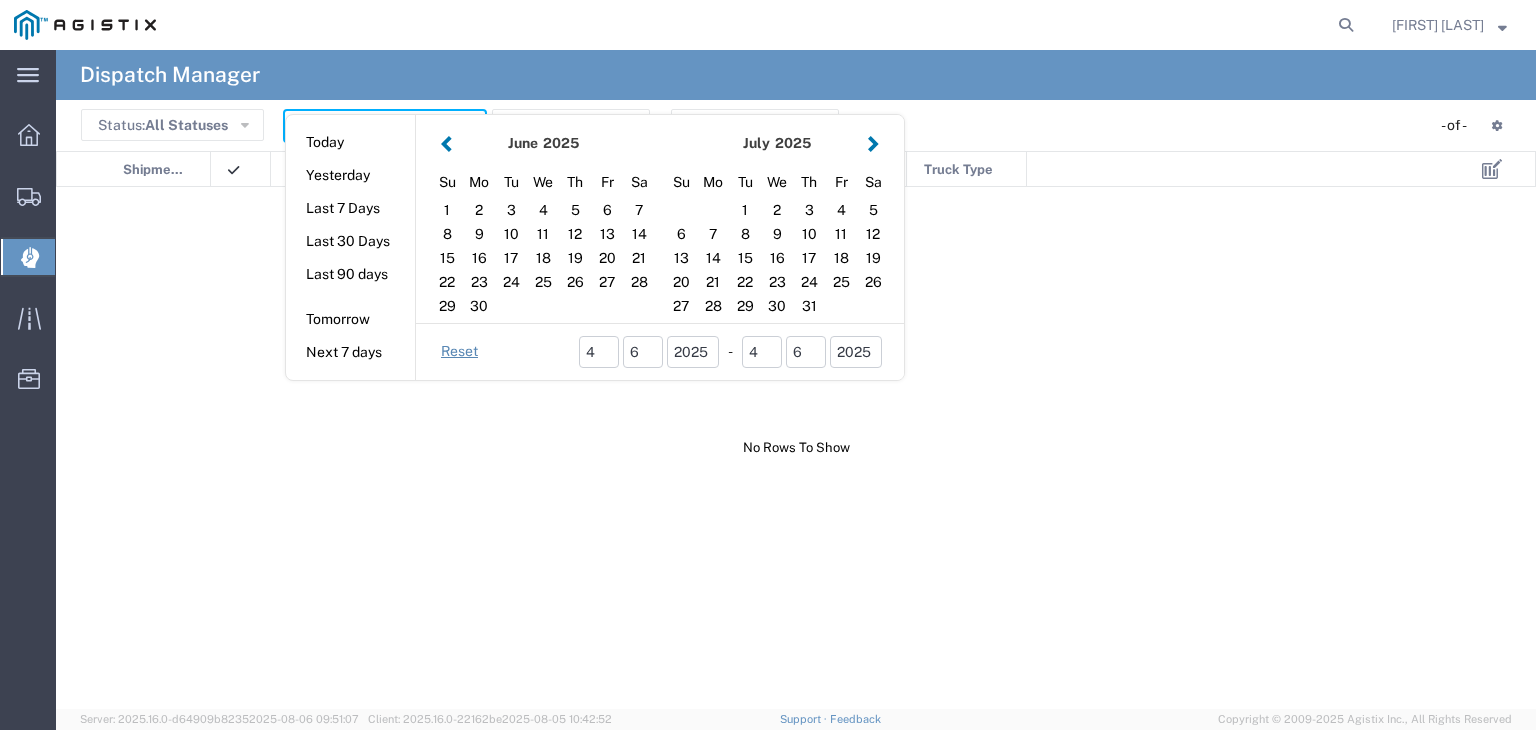 click 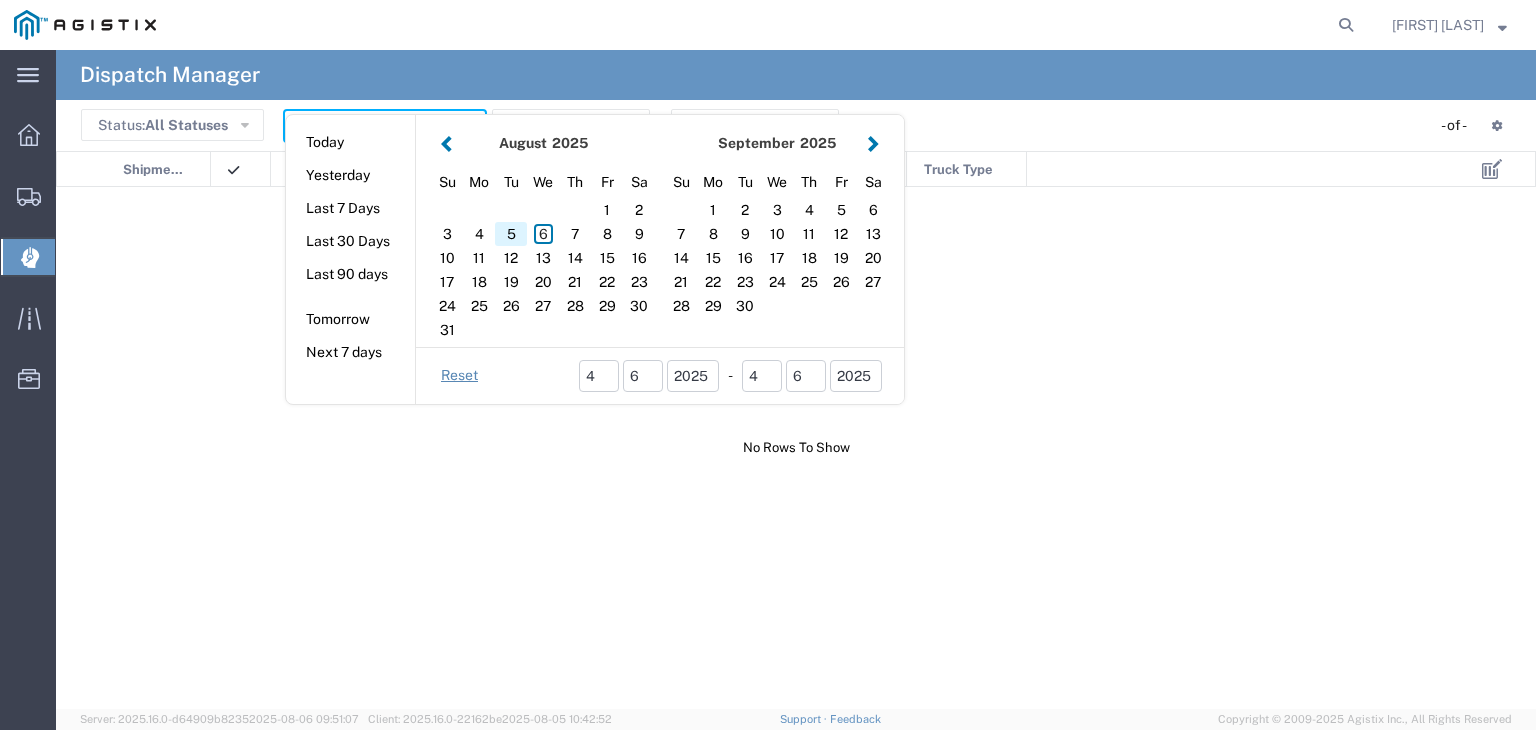 click on "5" 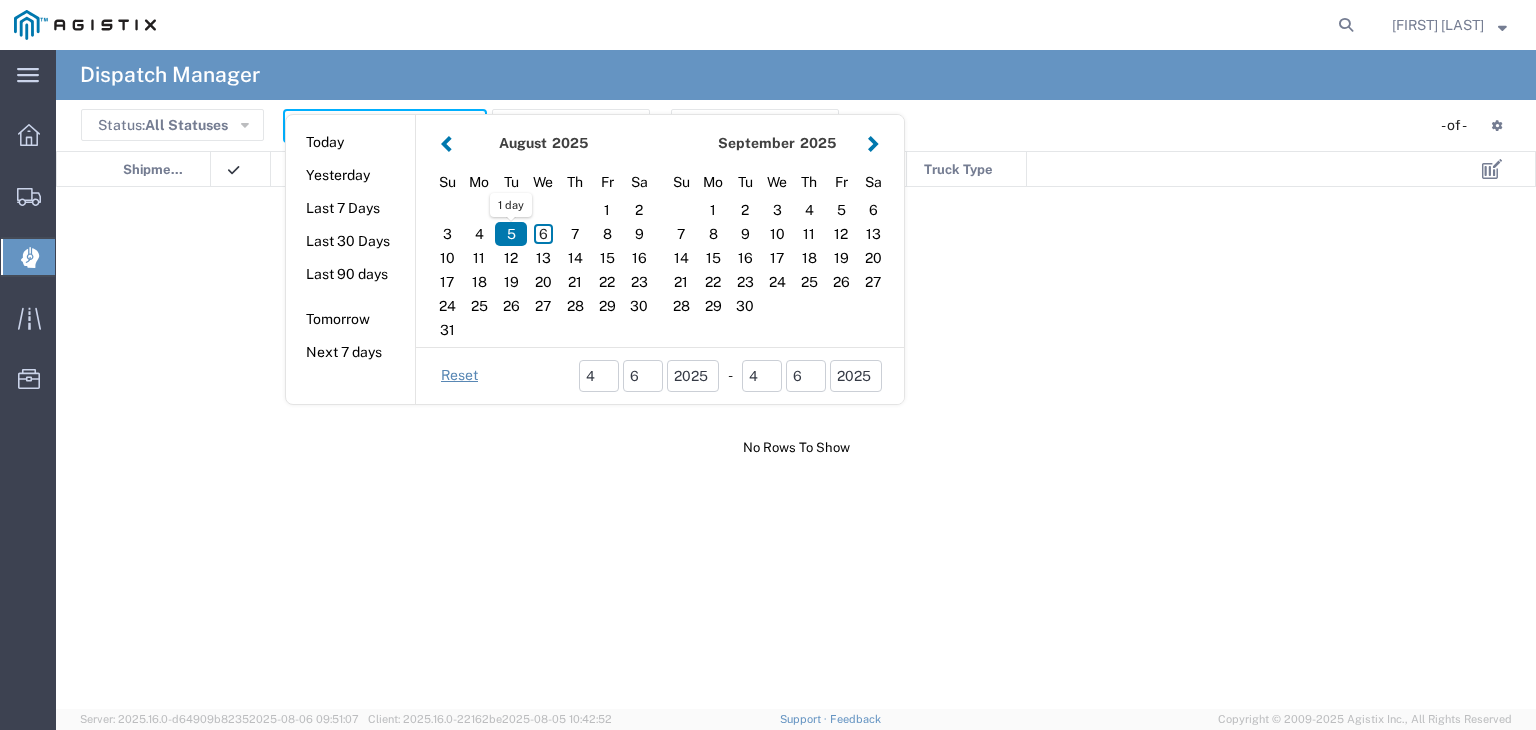 click on "5" 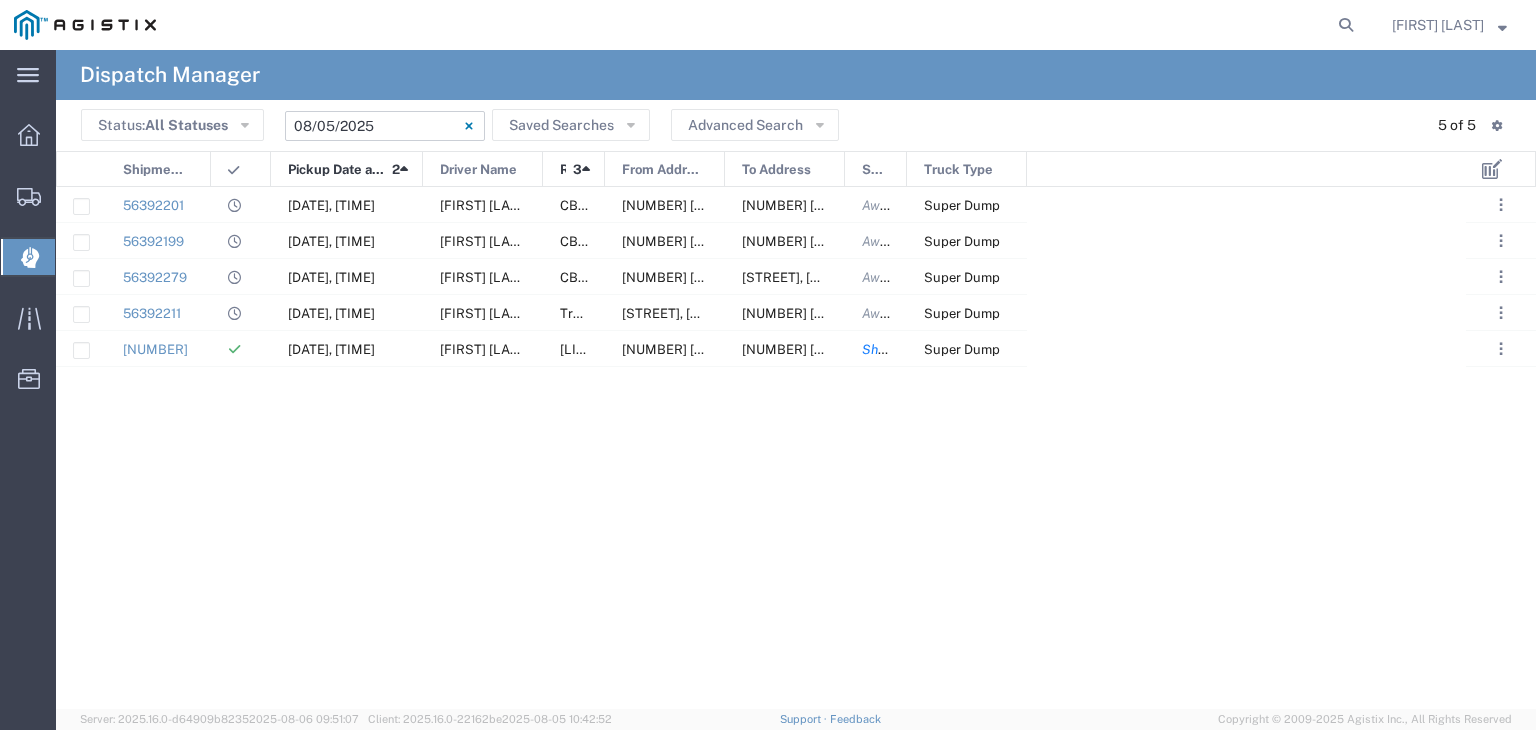 click on "08/05/2025 - 08/05/2025" 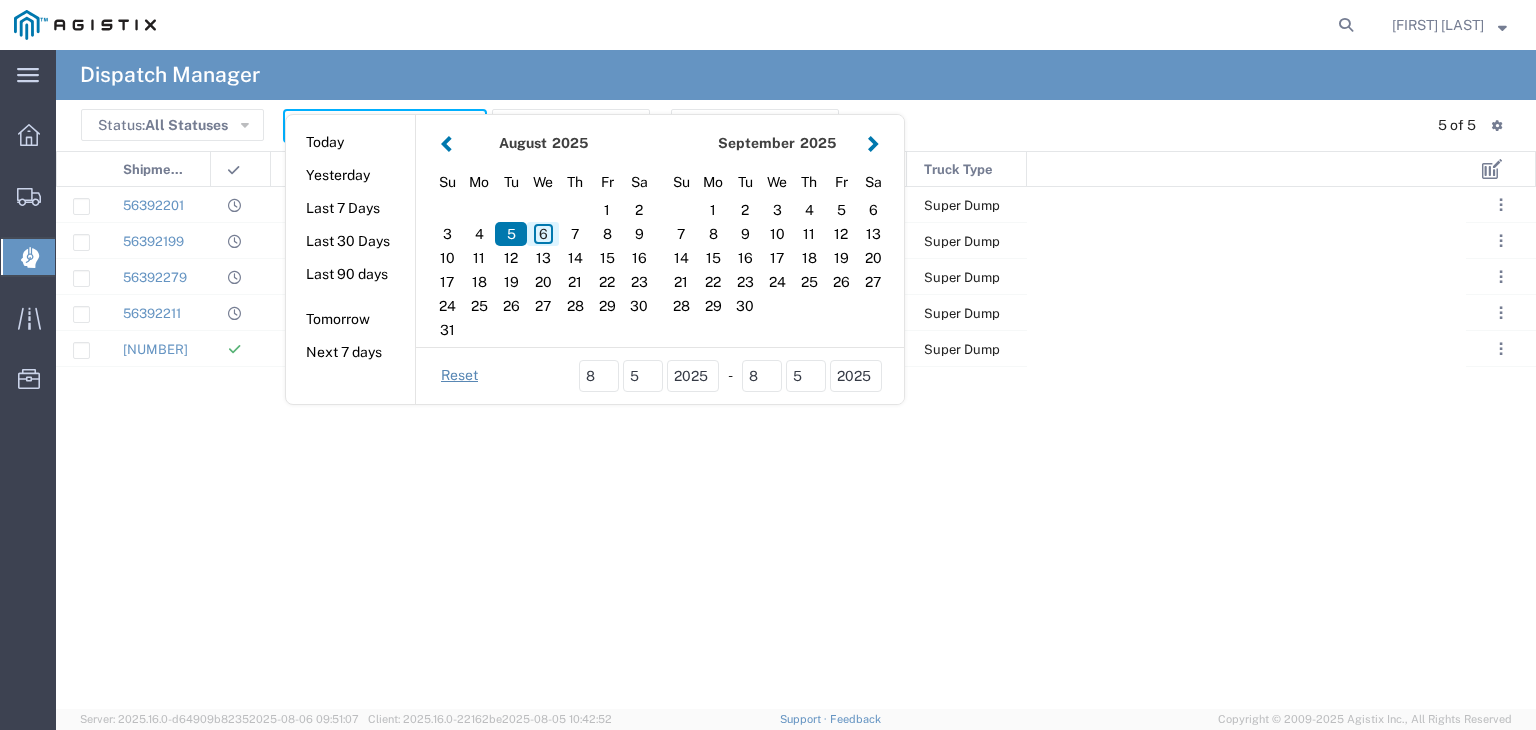 click on "6" 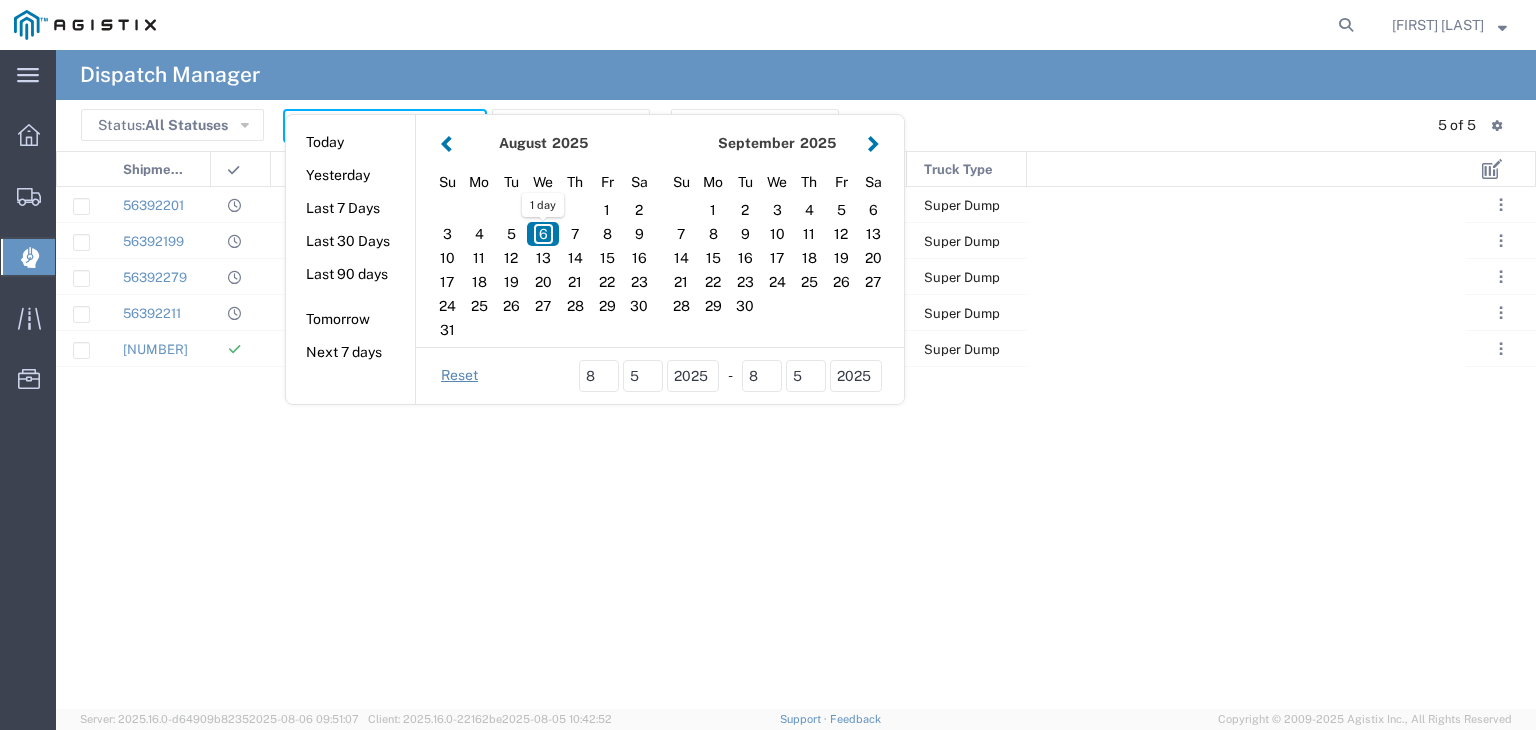 click on "6" 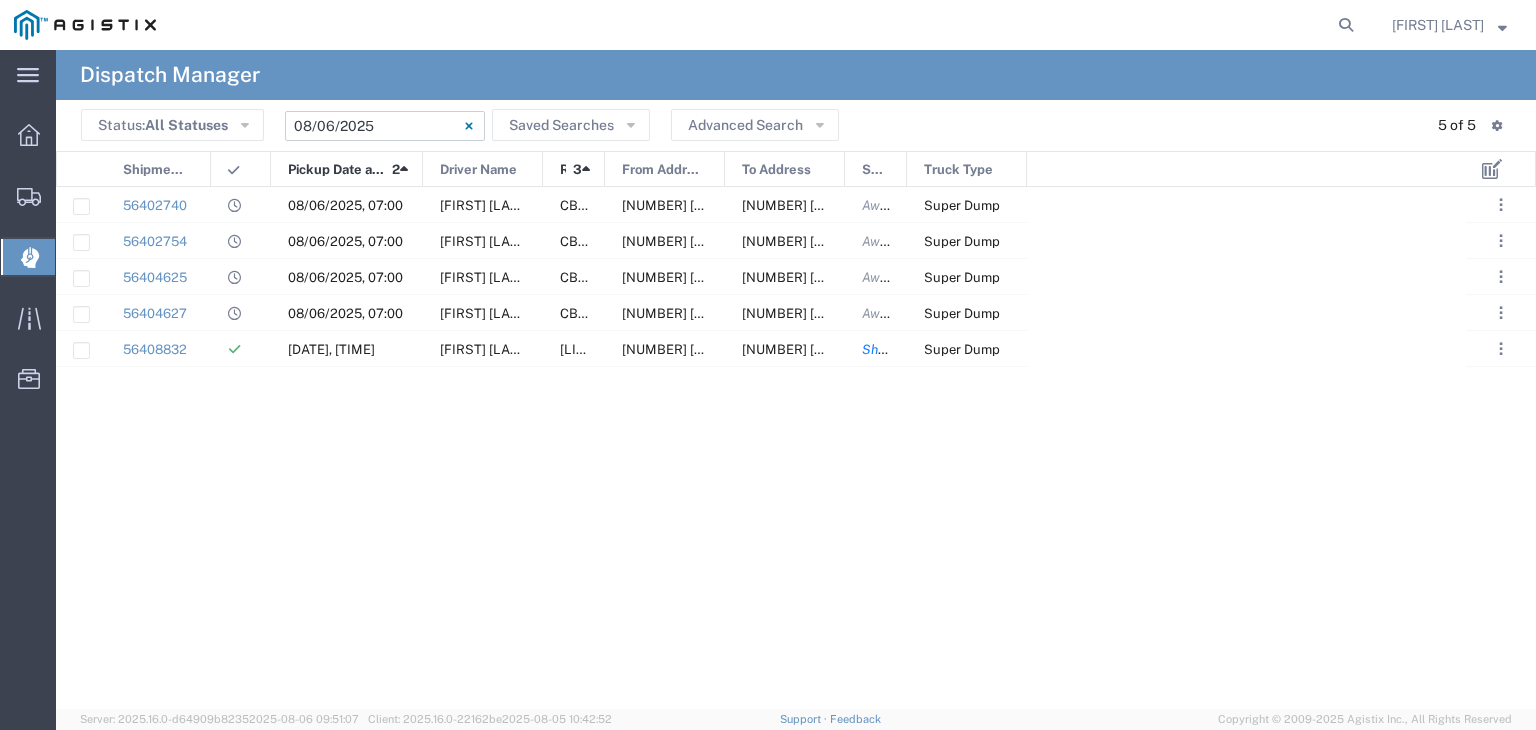click on "08/06/2025 - 08/06/2025" 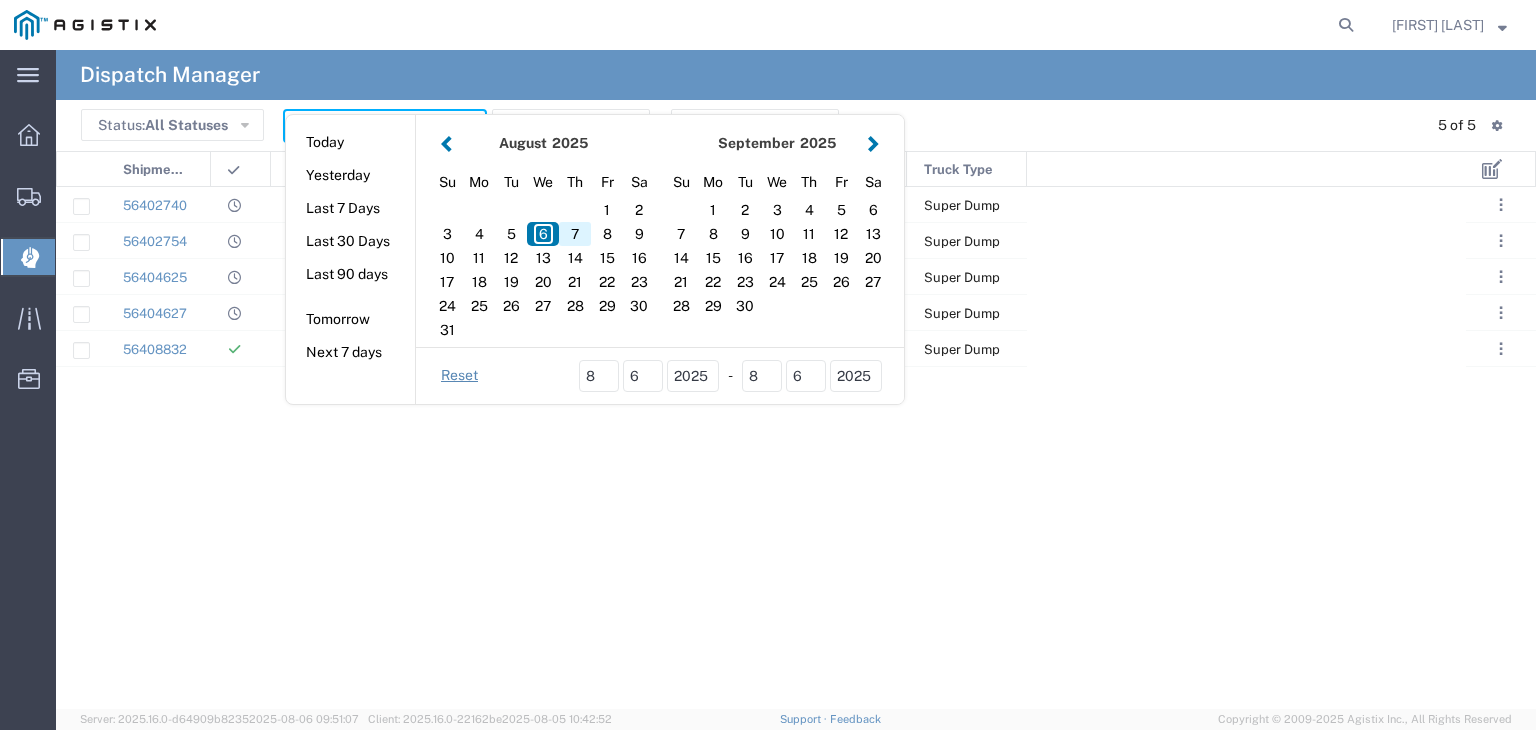 click on "7" 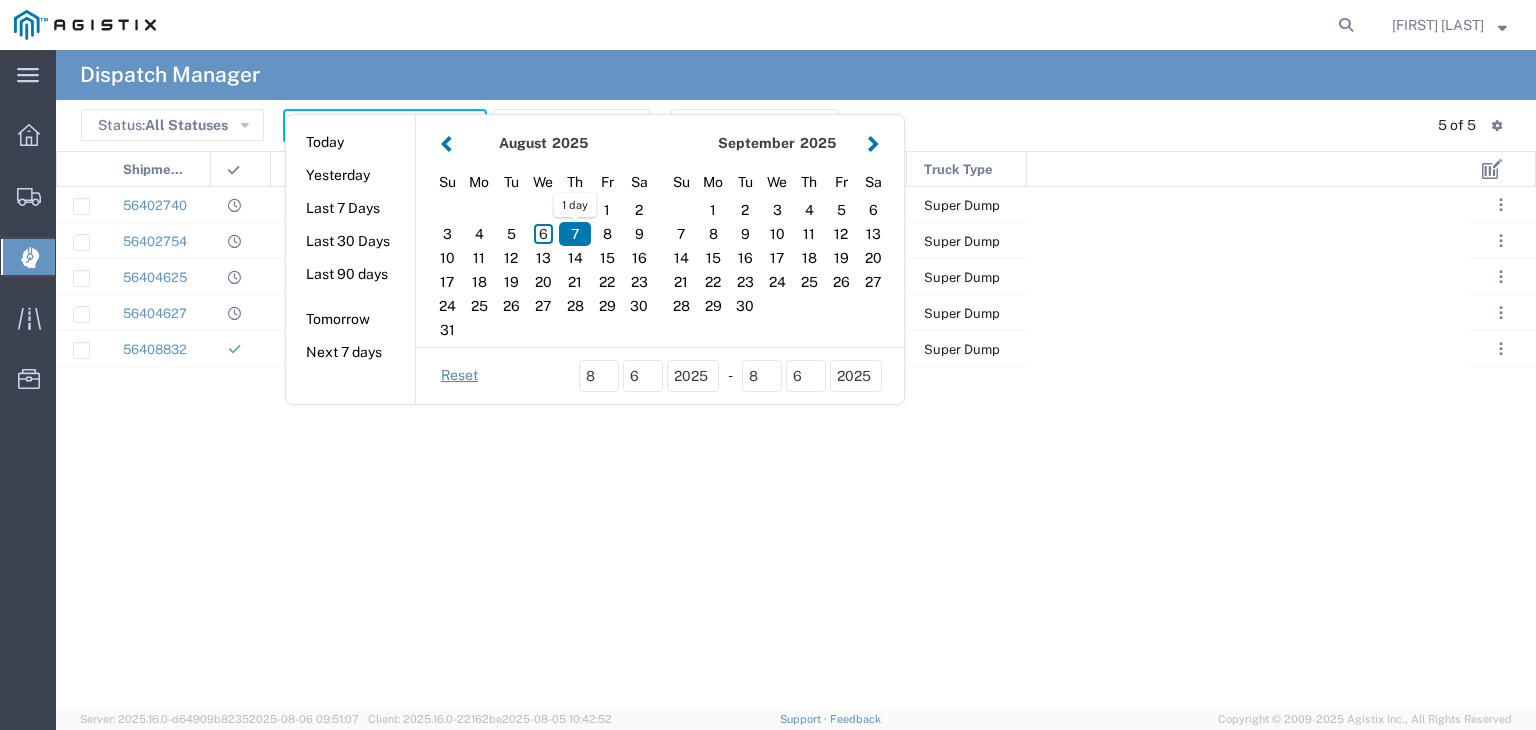 click on "7" 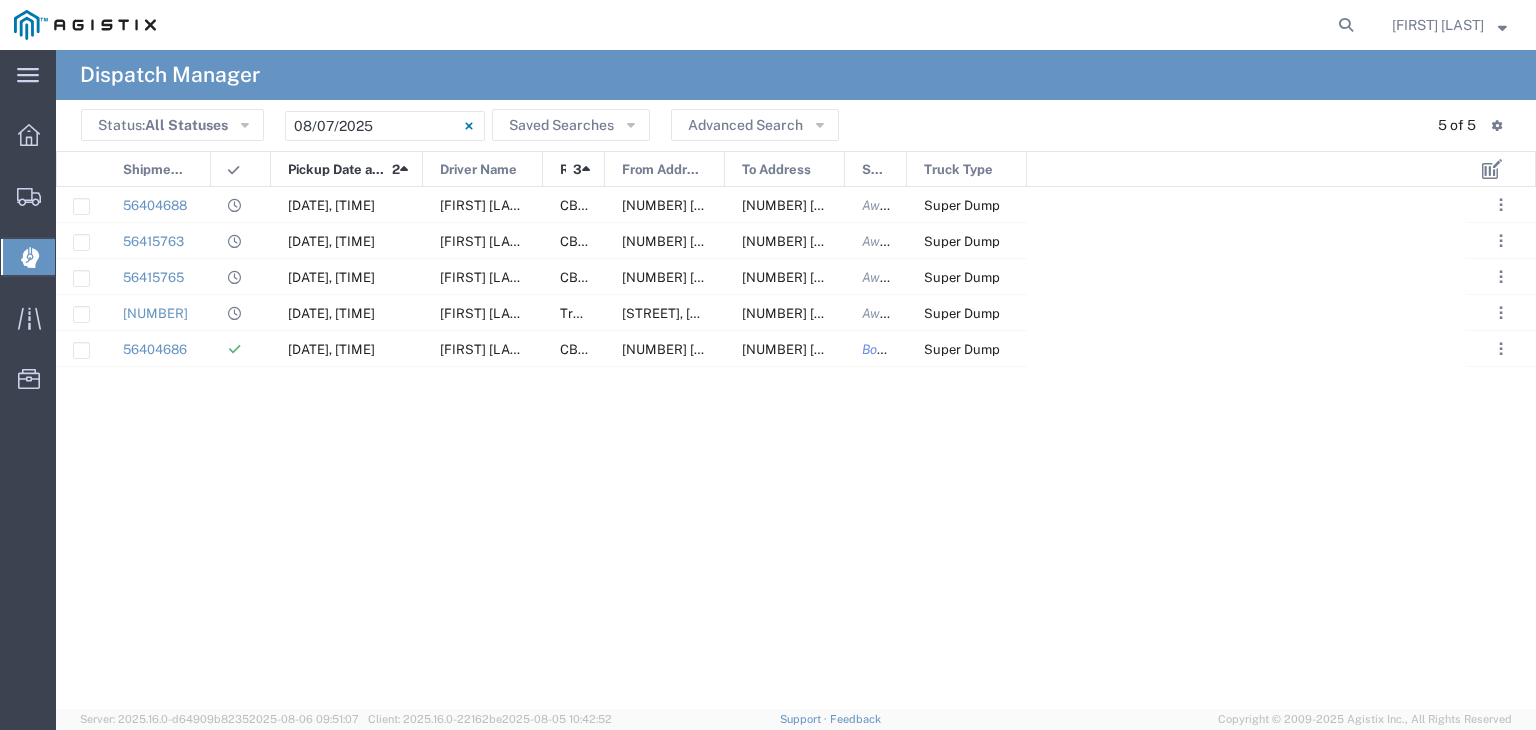 drag, startPoint x: 1070, startPoint y: 226, endPoint x: 470, endPoint y: 353, distance: 613.2936 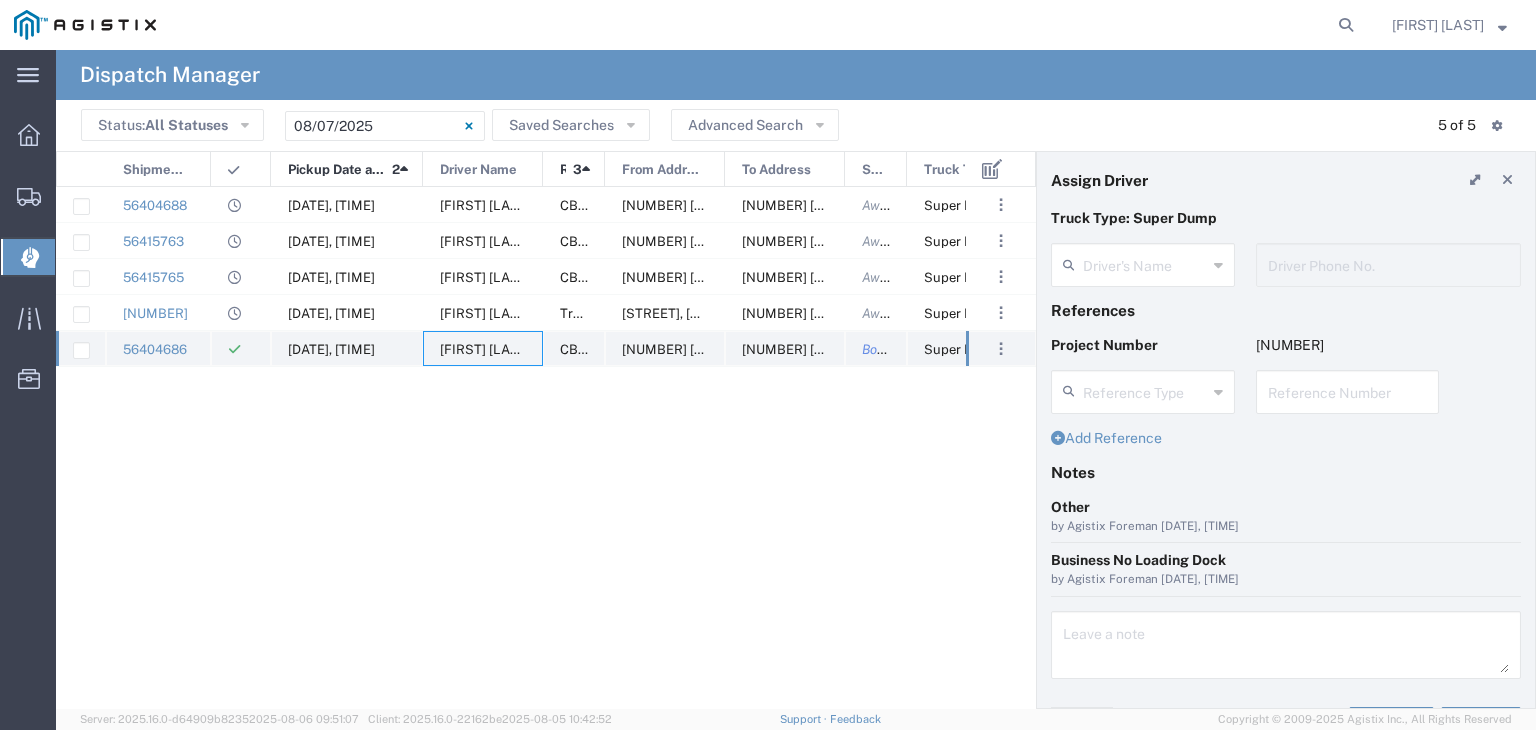 type on "[FIRST] [LAST]" 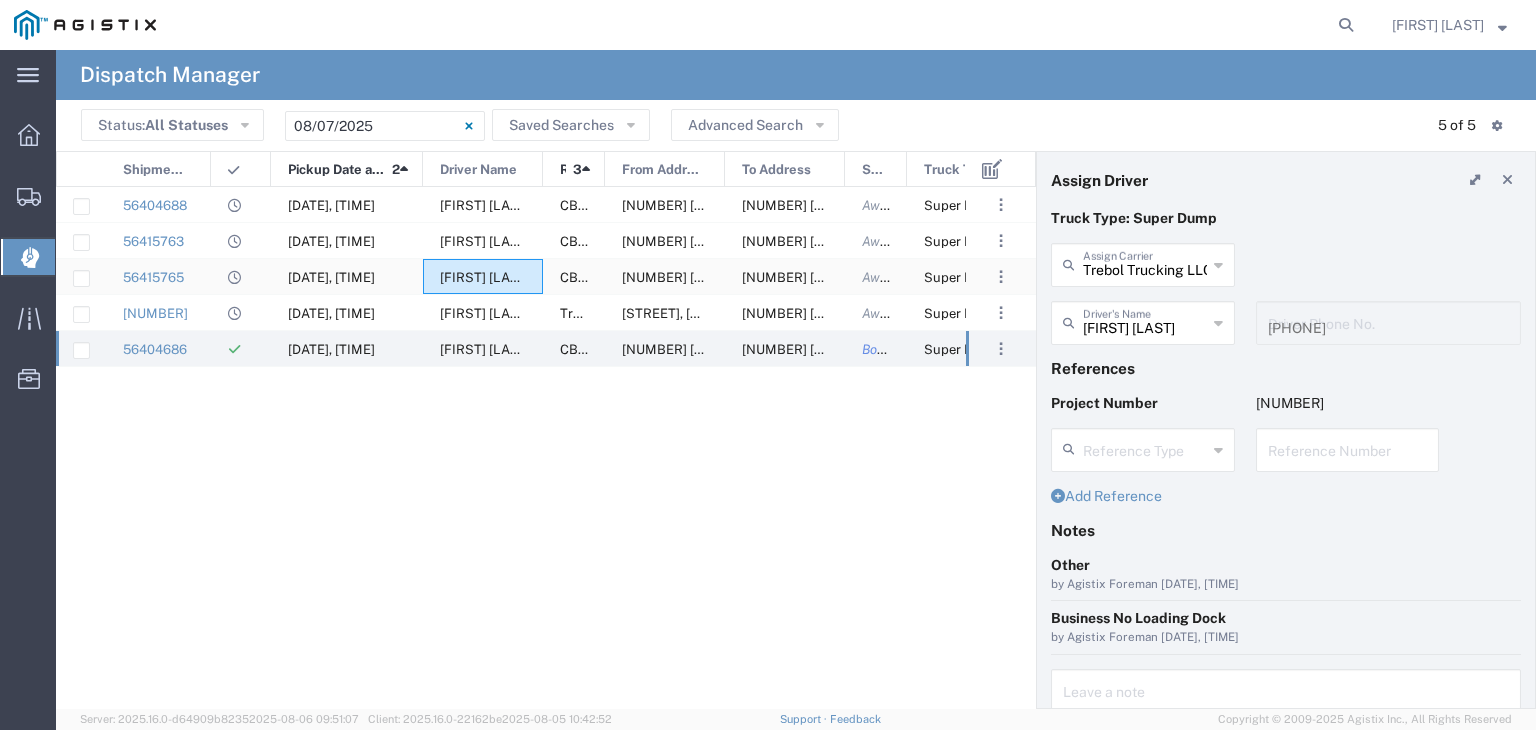 click on "[FIRST] [LAST]" 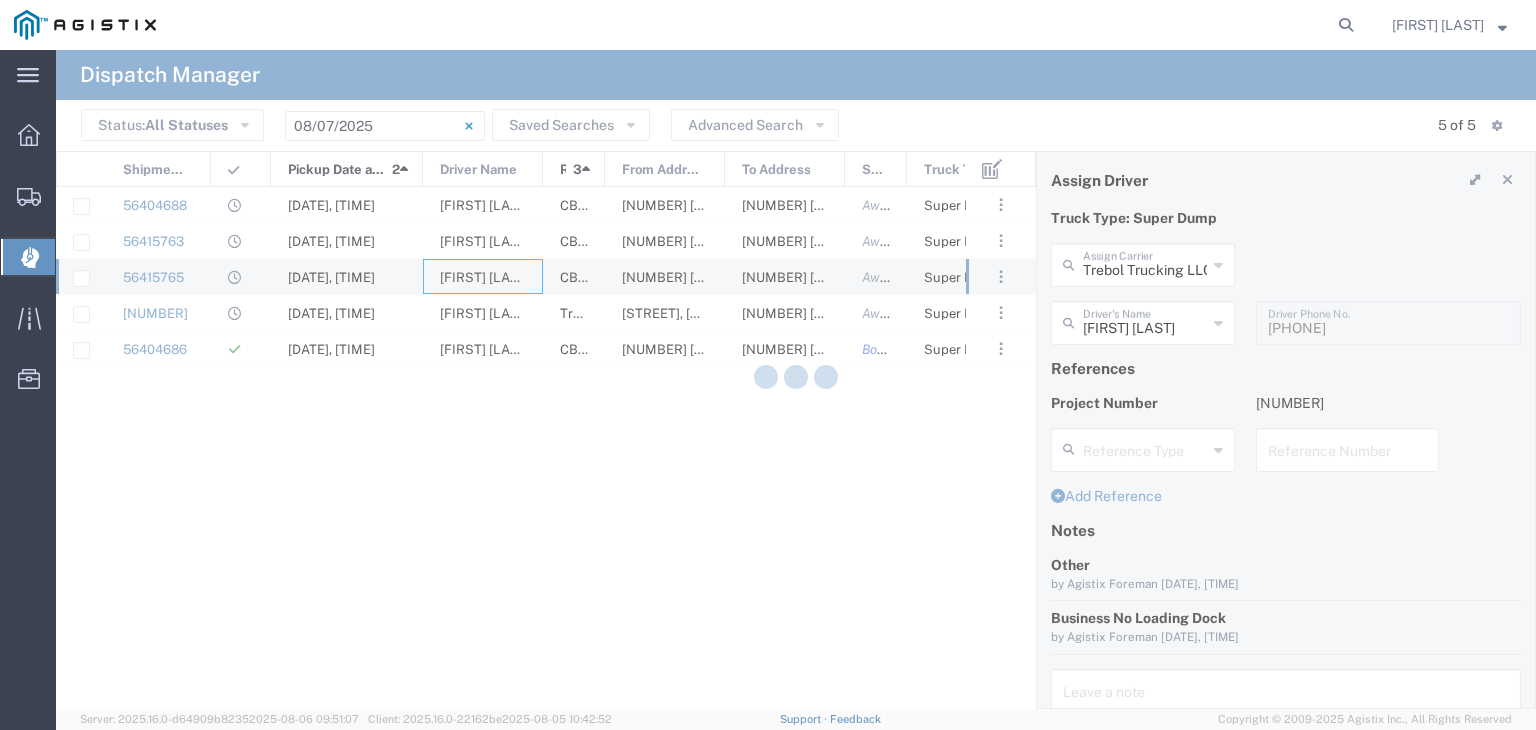 type 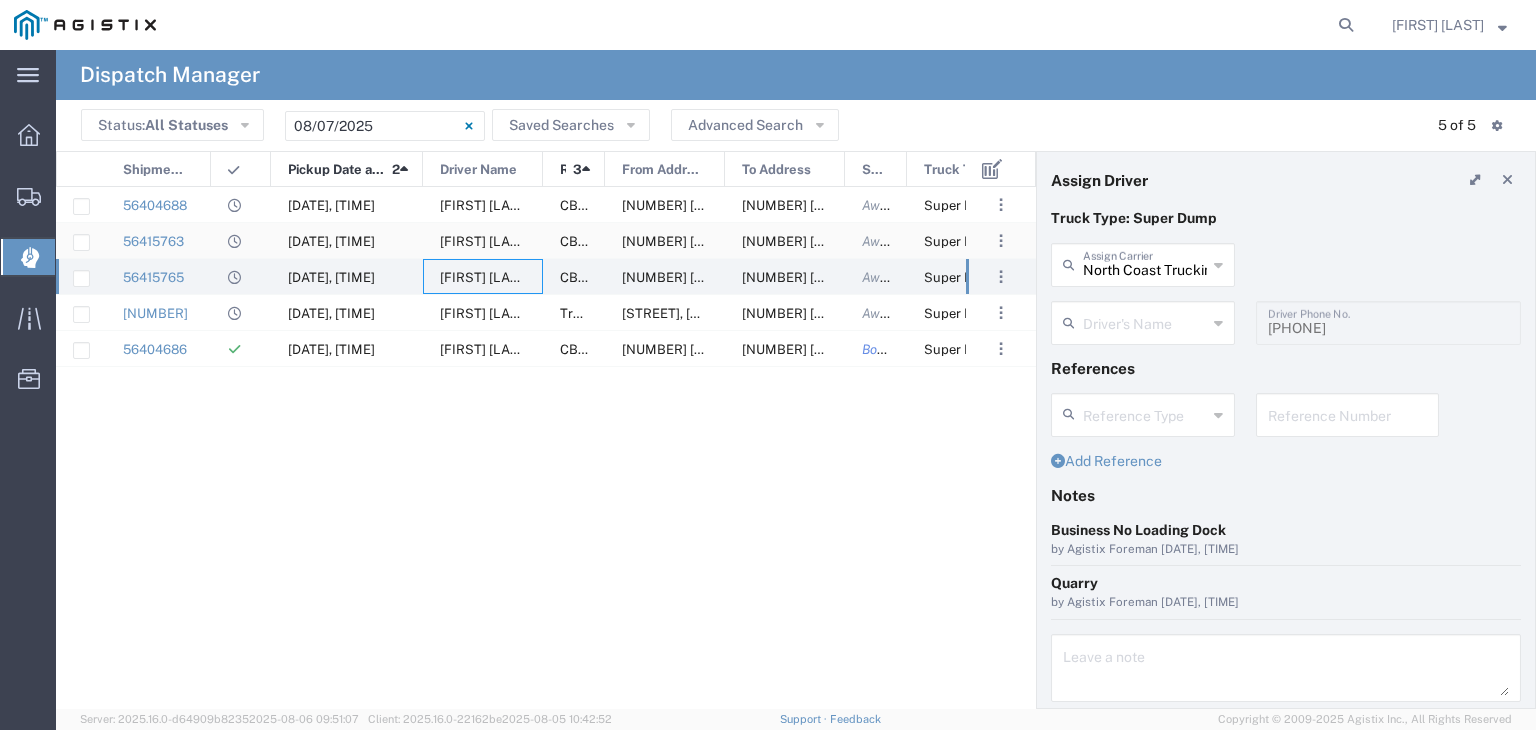 type on "[FIRST] [LAST]" 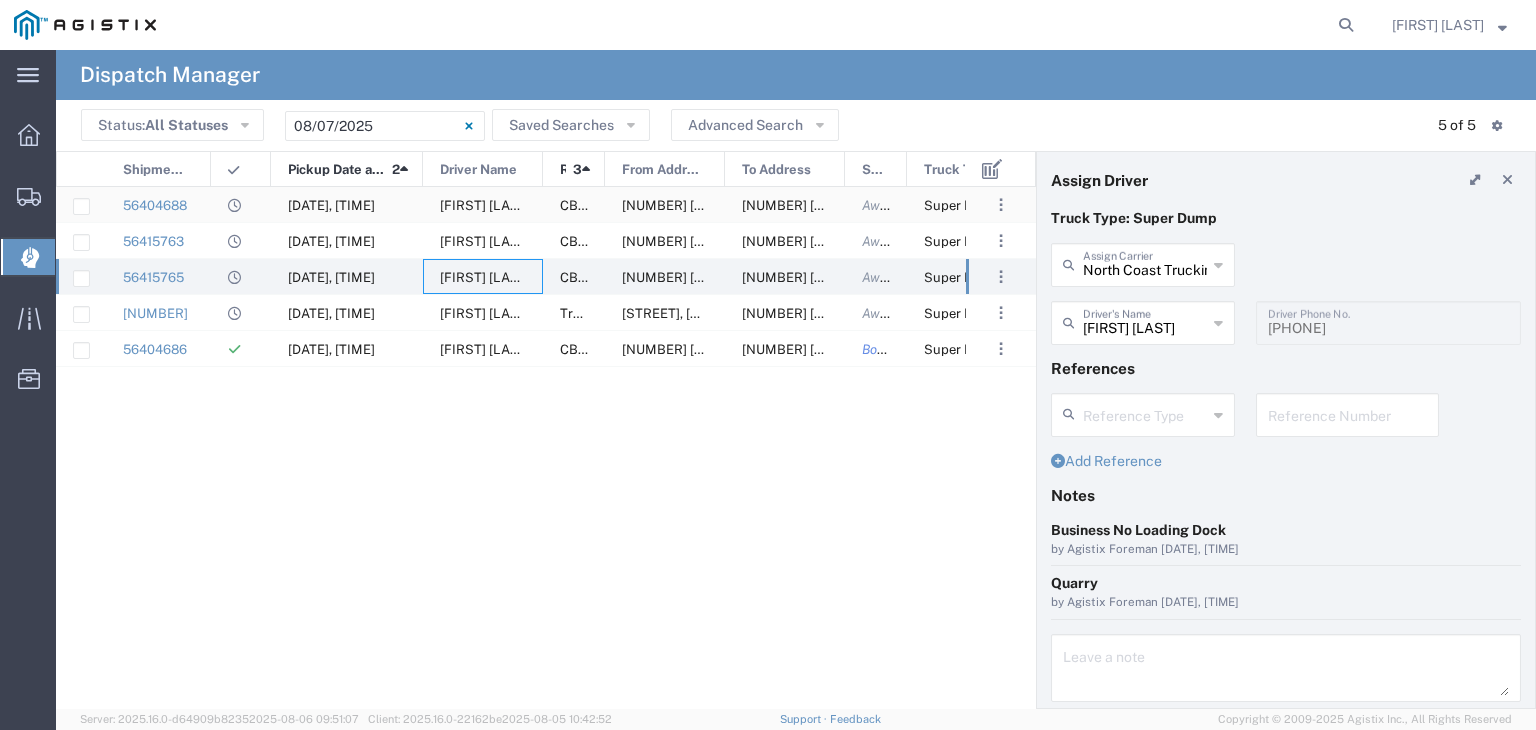 click on "[FIRST] [LAST]" 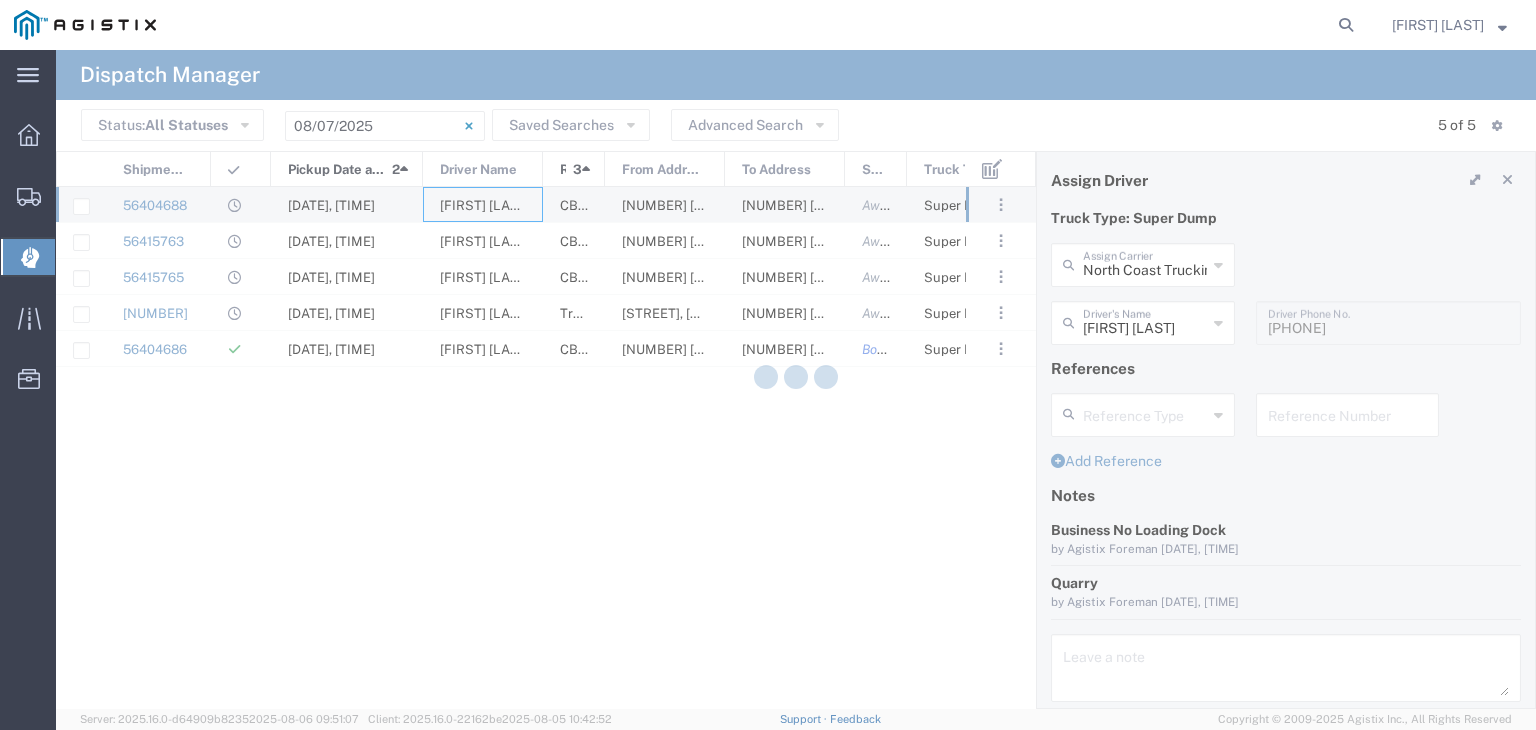 type 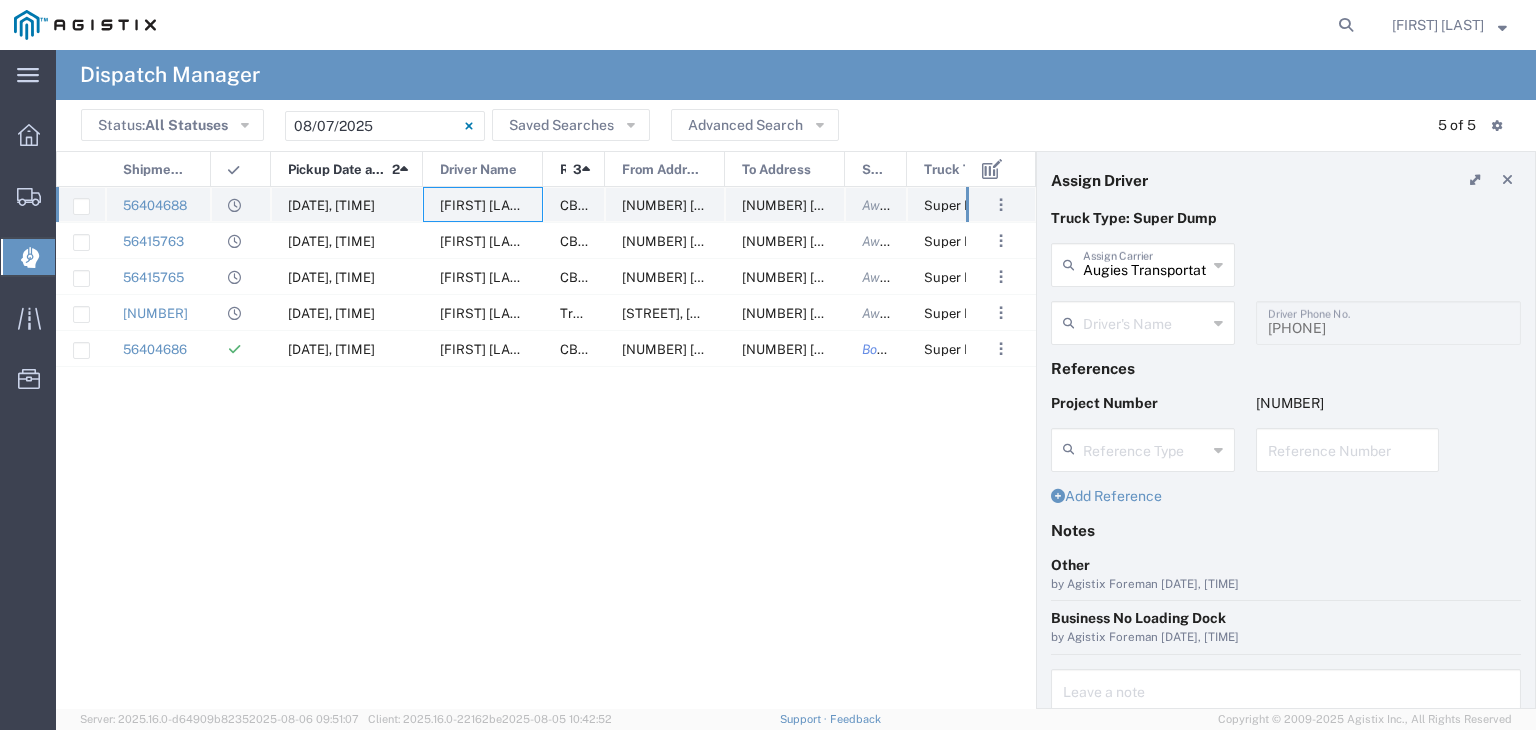 type on "[FIRST] [LAST]" 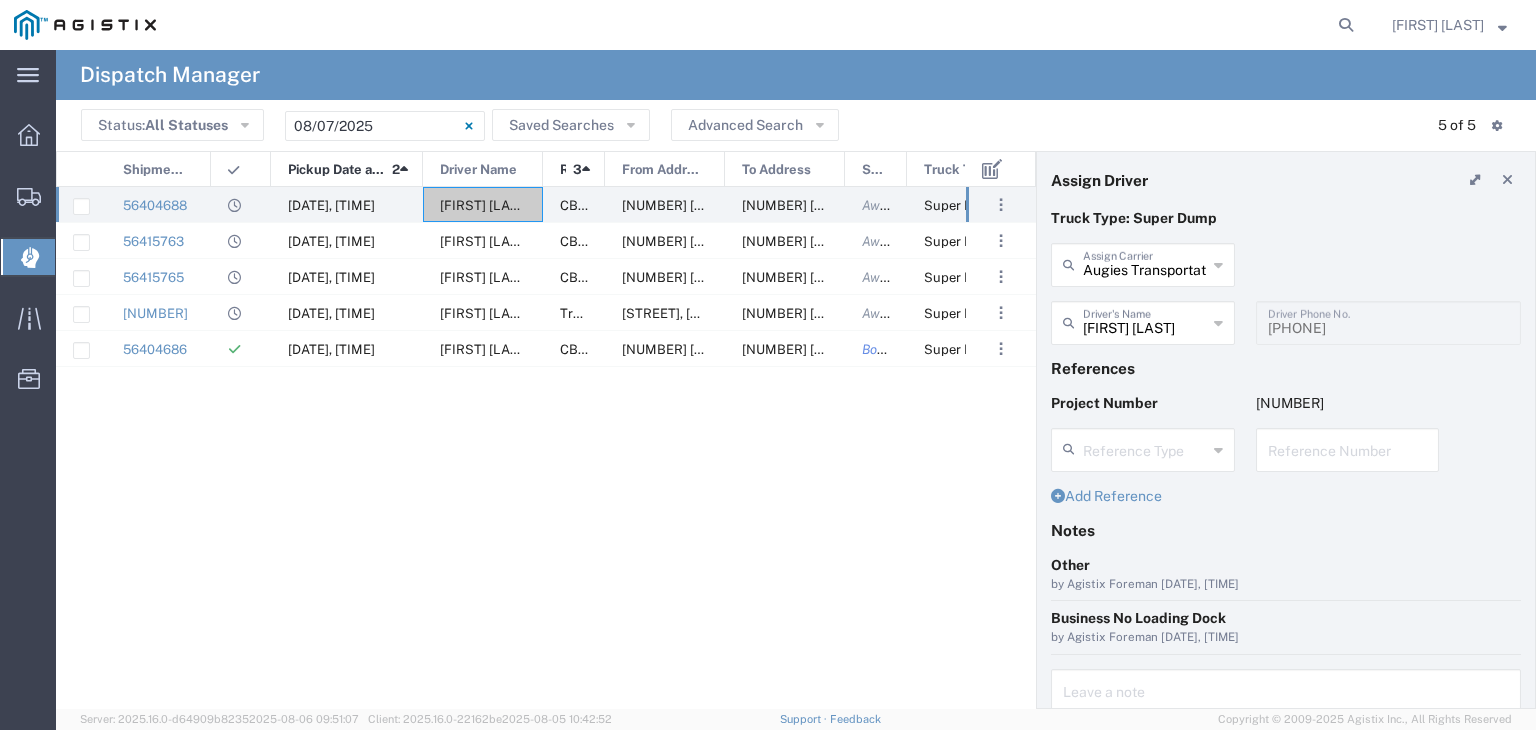 click 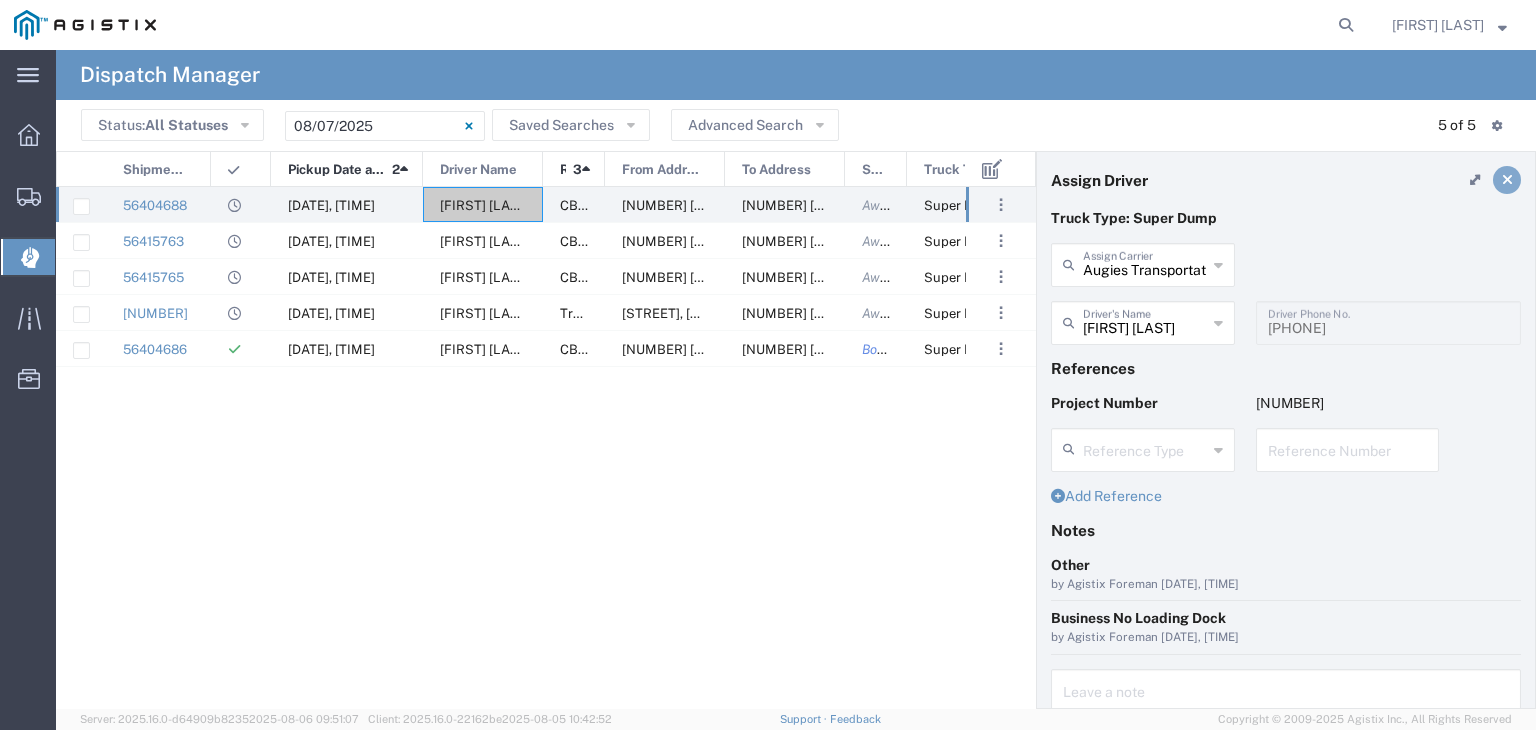 click 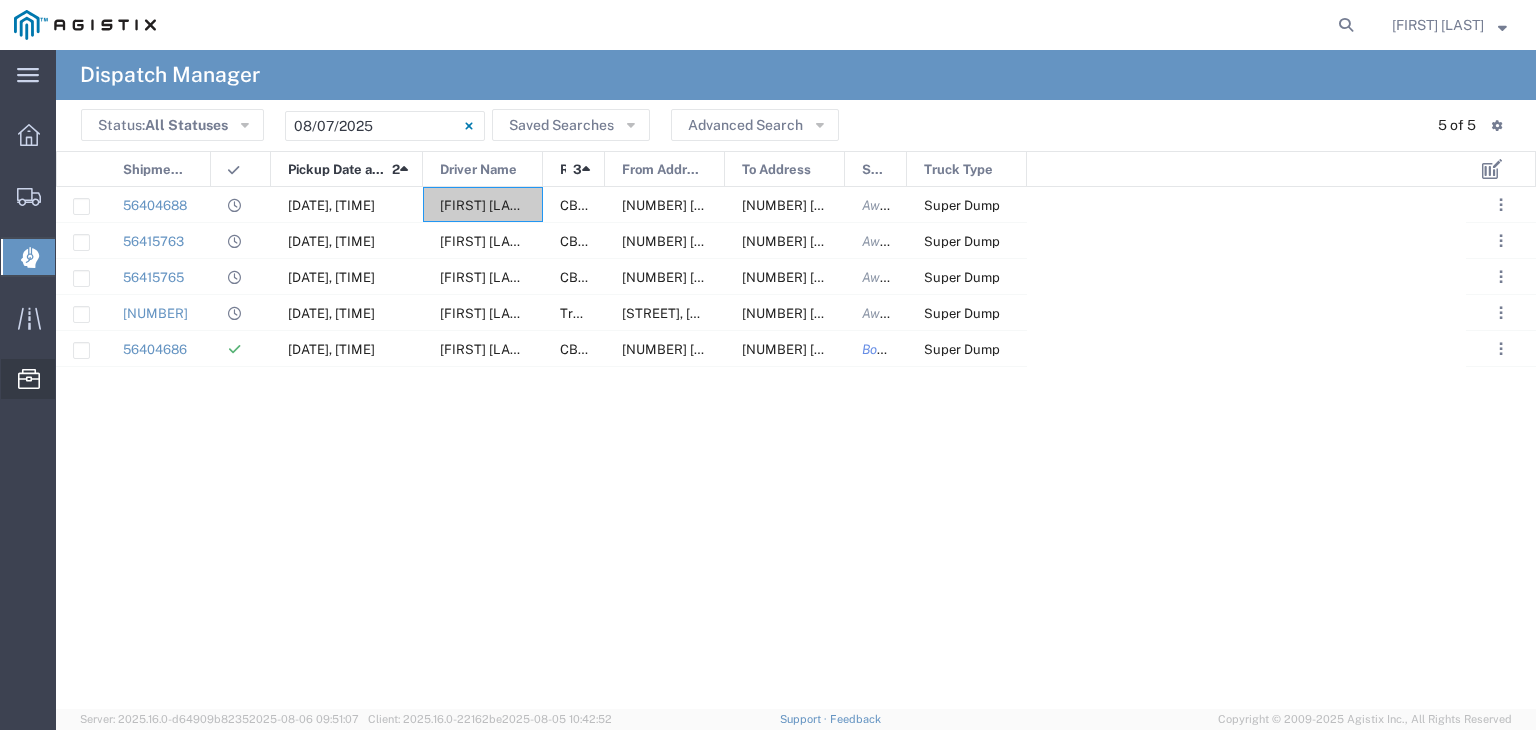 click on "Drivers" 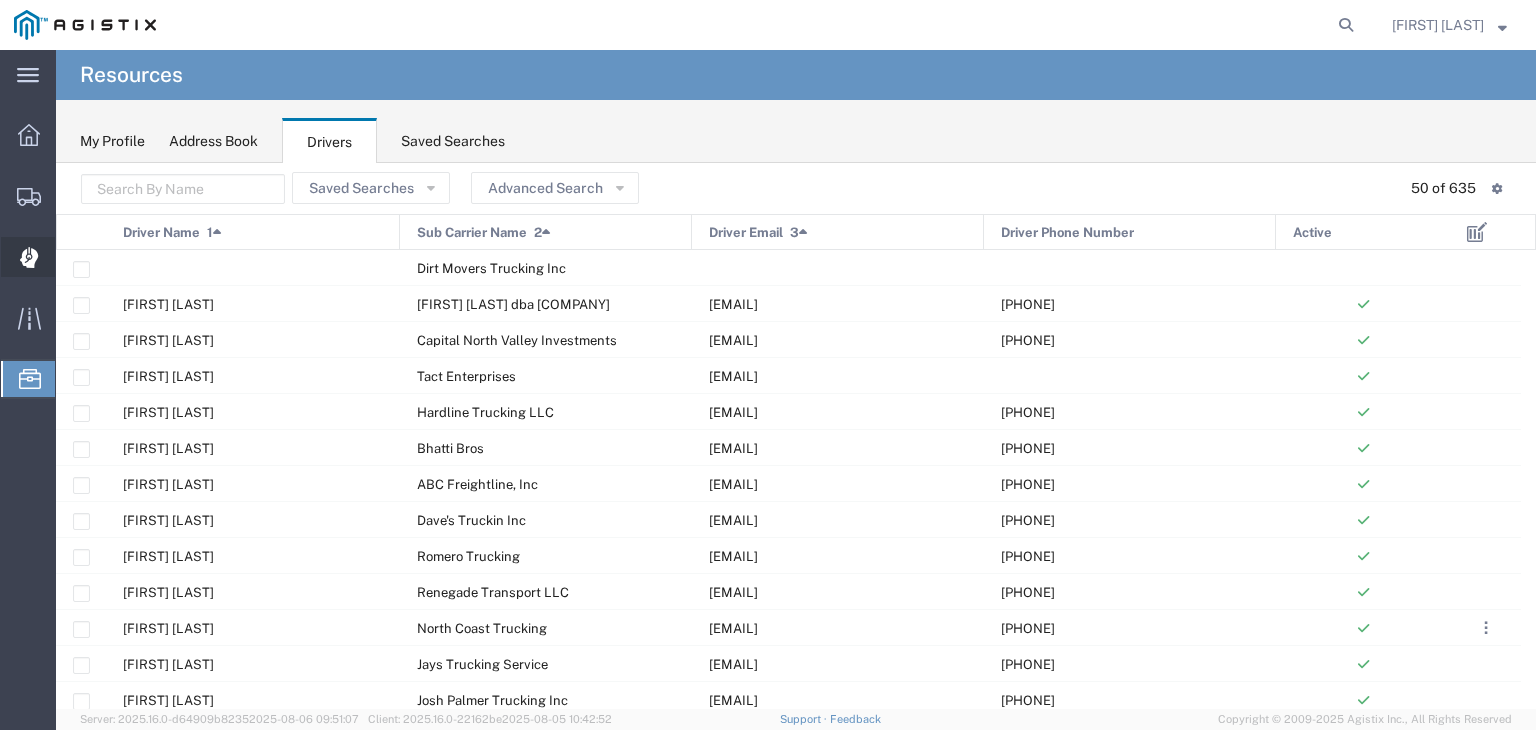 click 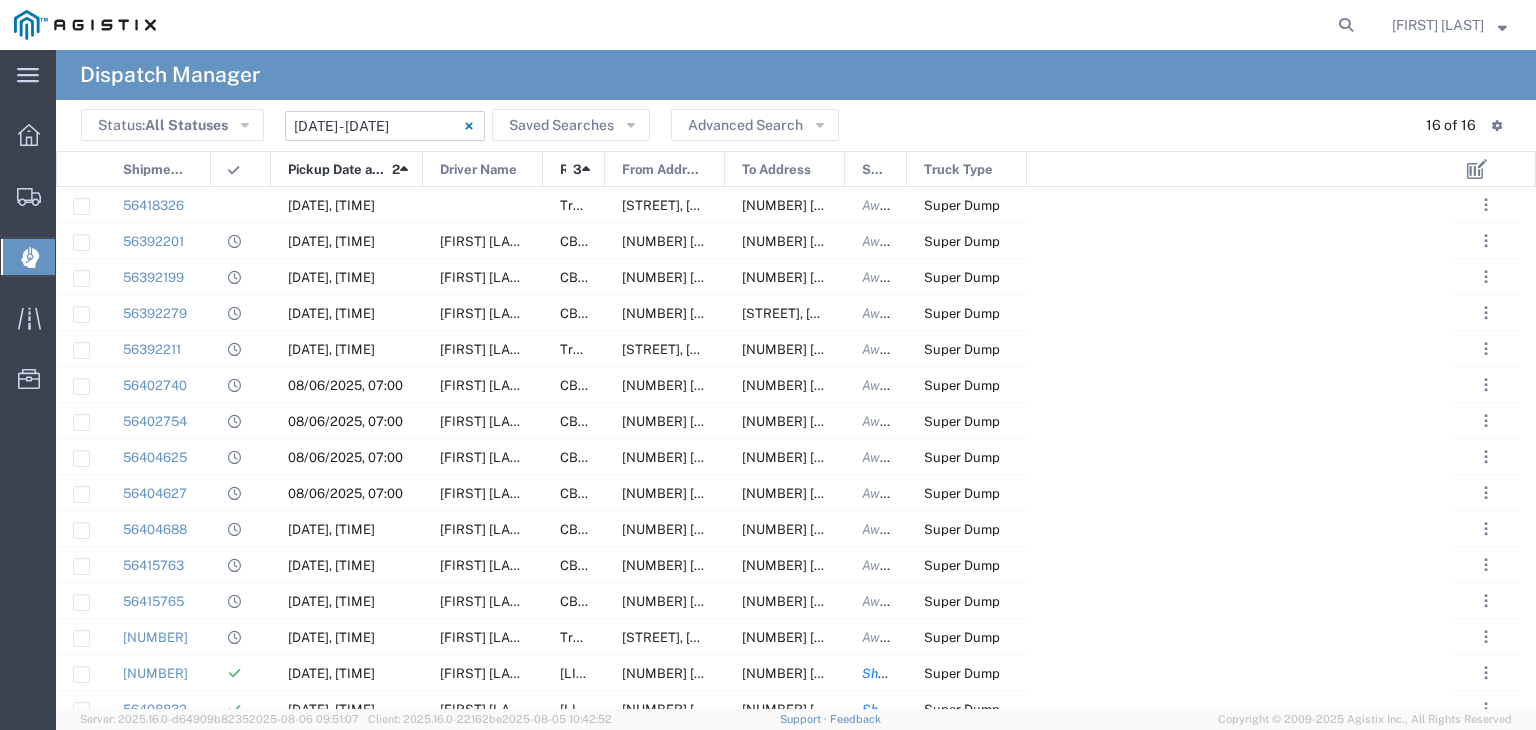 click on "[DATE] - [DATE]" 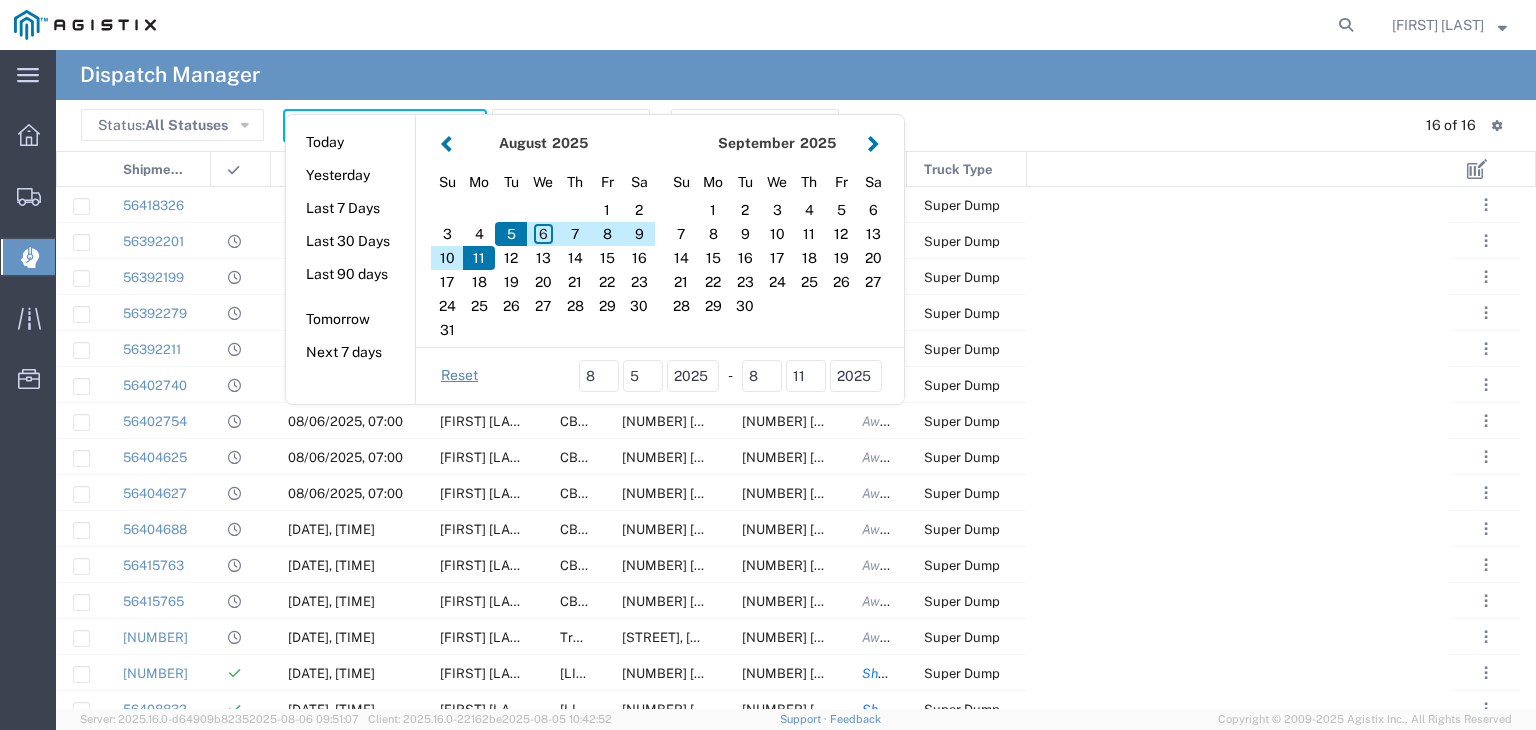 click on "Dispatch Manager" 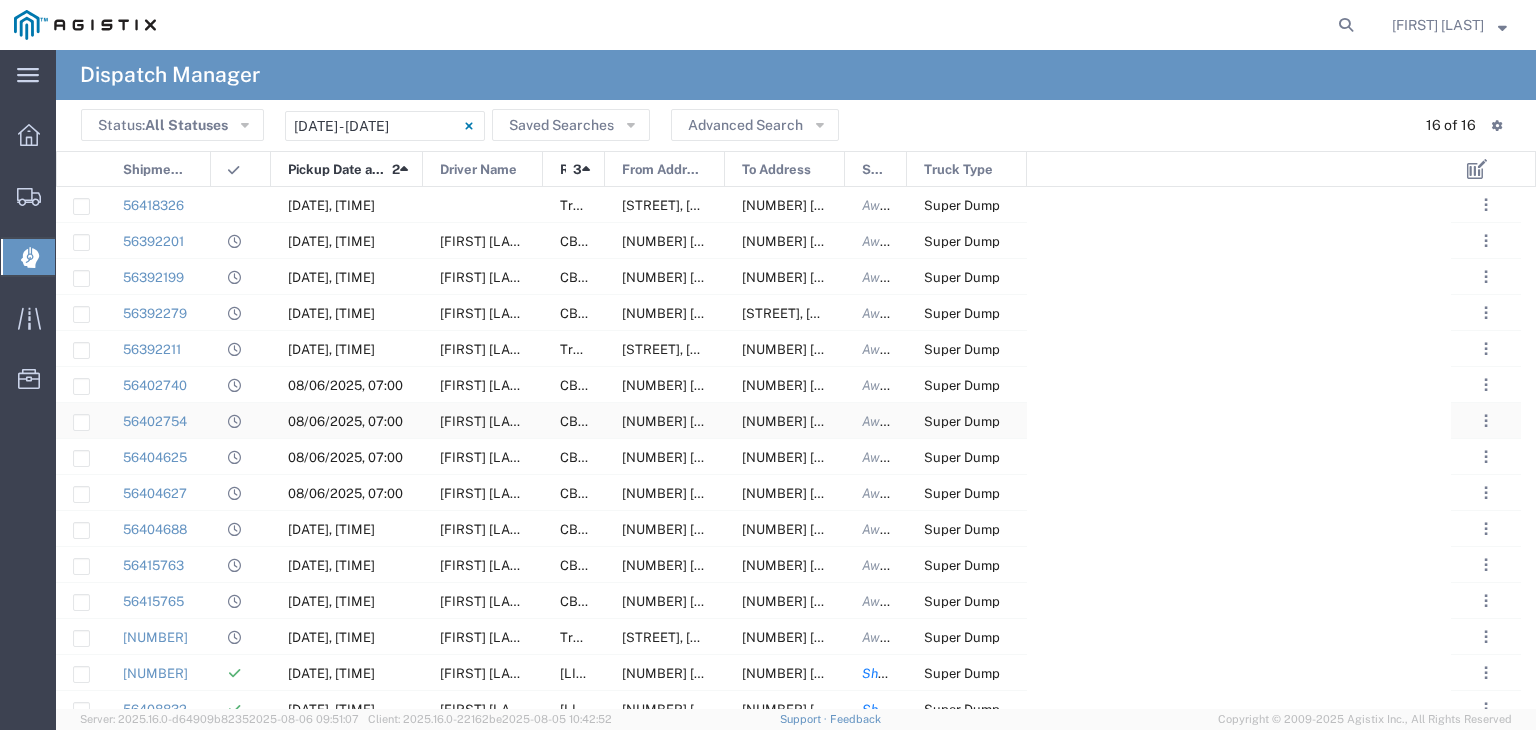 scroll, scrollTop: 42, scrollLeft: 0, axis: vertical 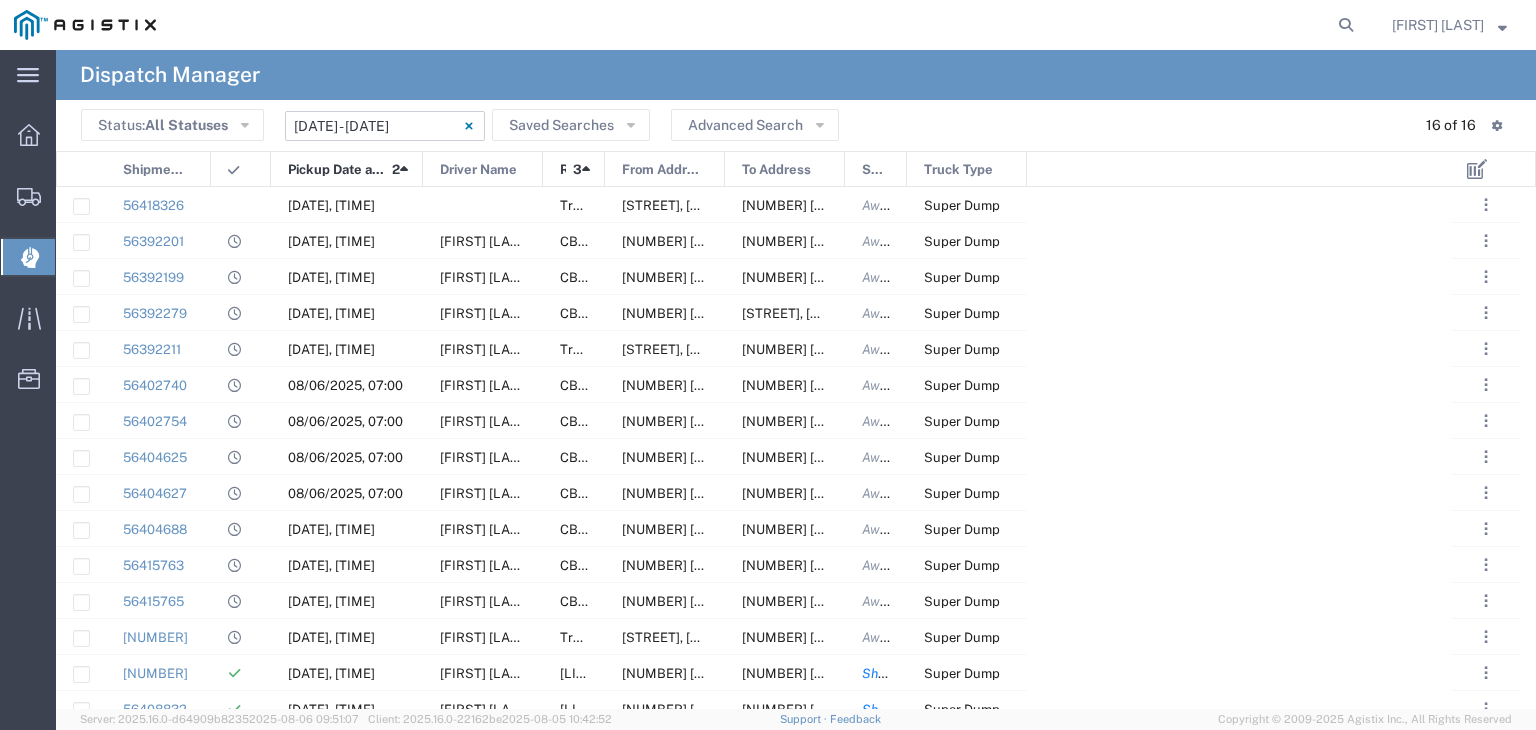 click on "[DATE] - [DATE]" 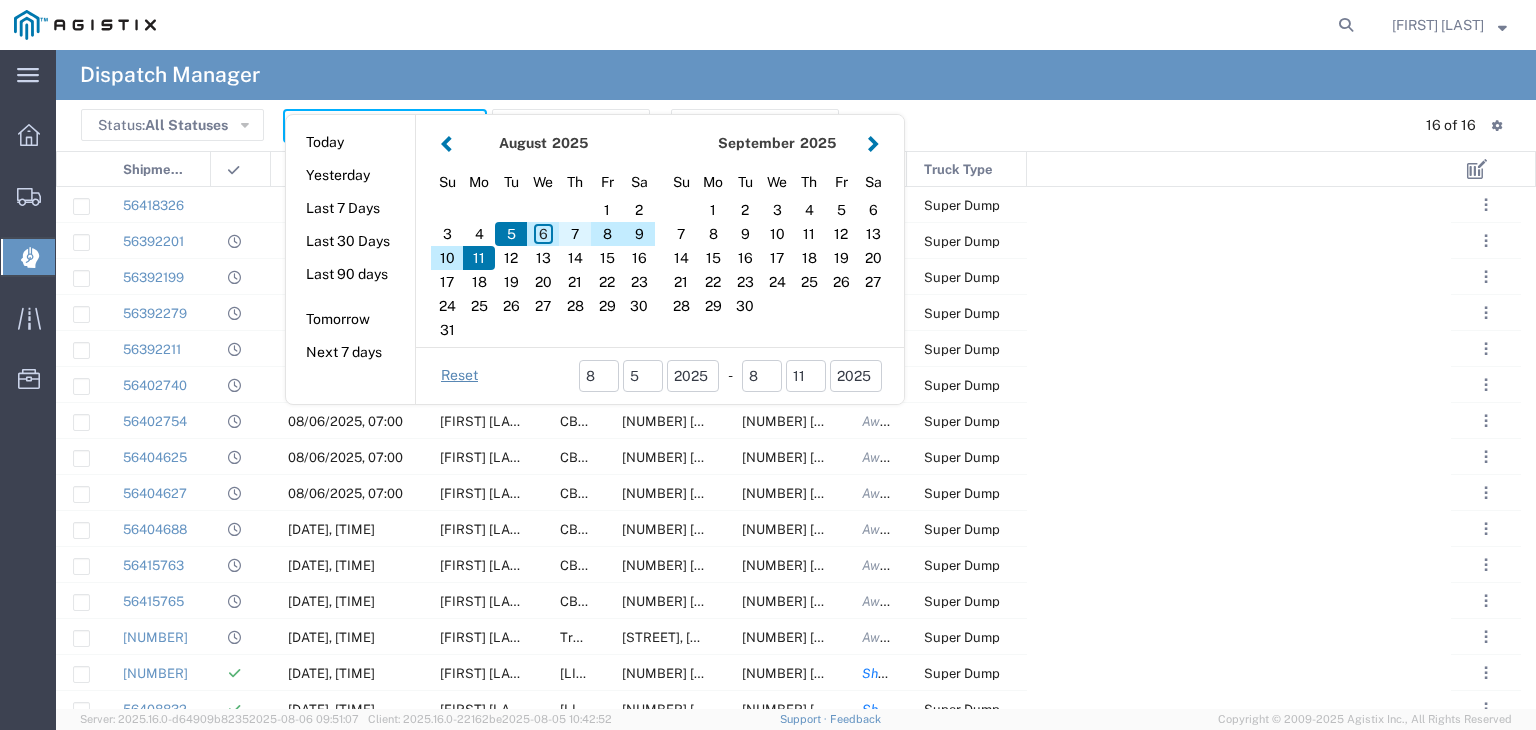 click on "7" 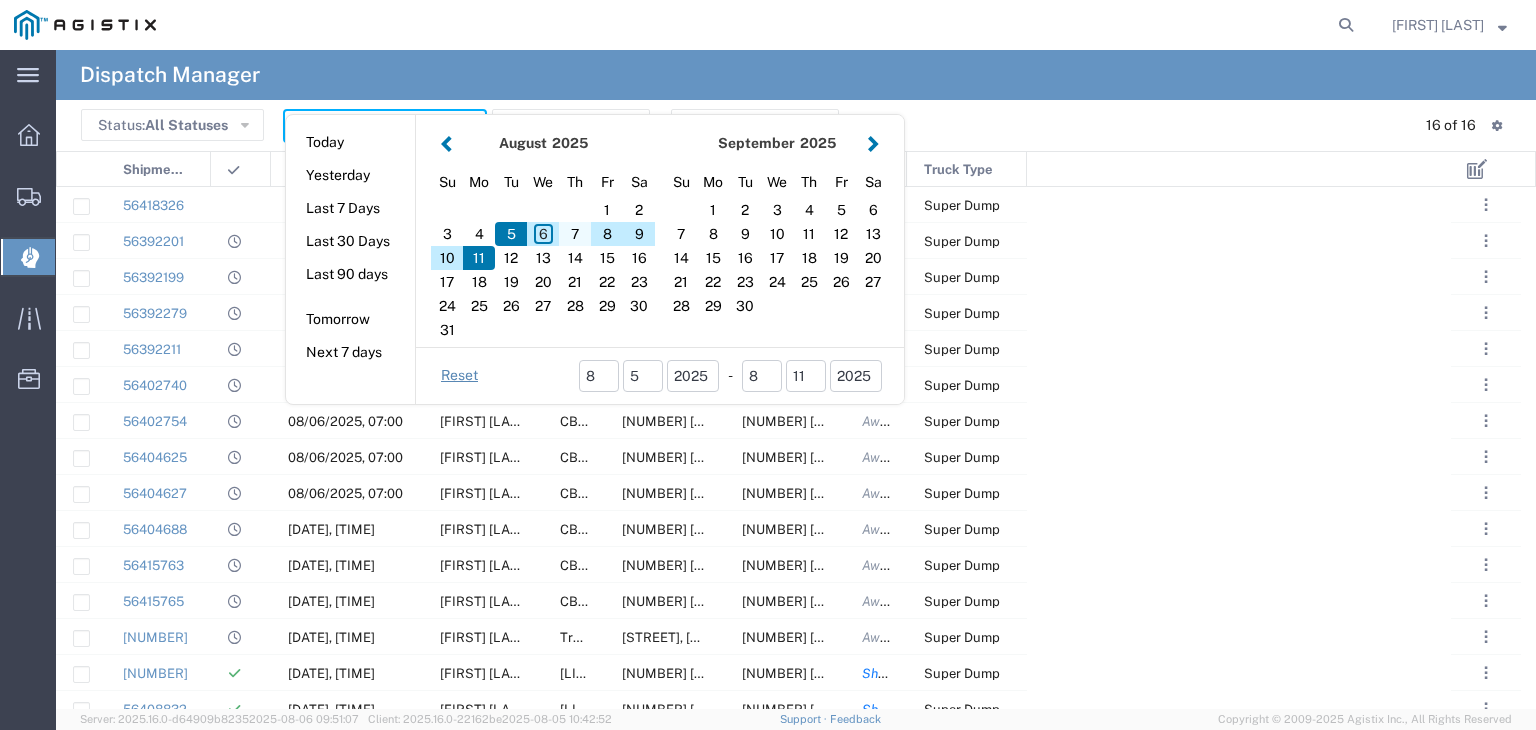 type on "08/07/2025" 